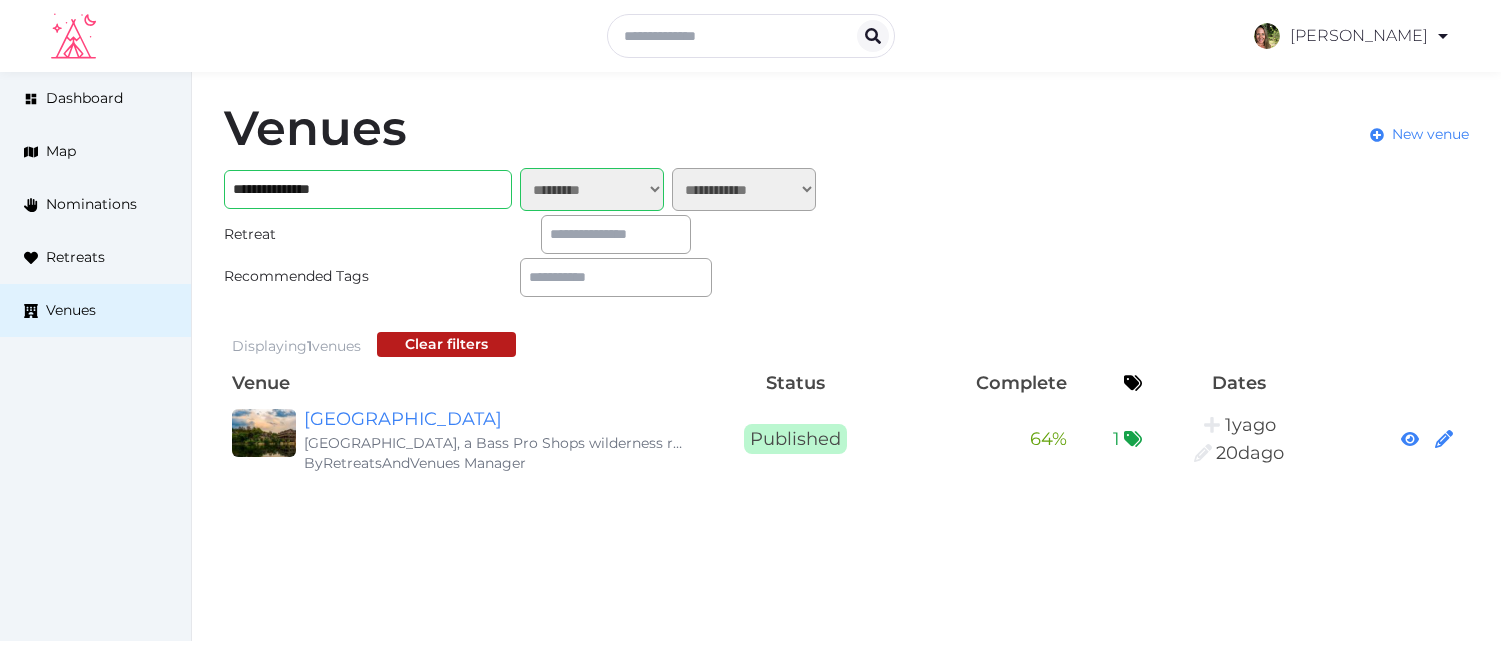 select on "*******" 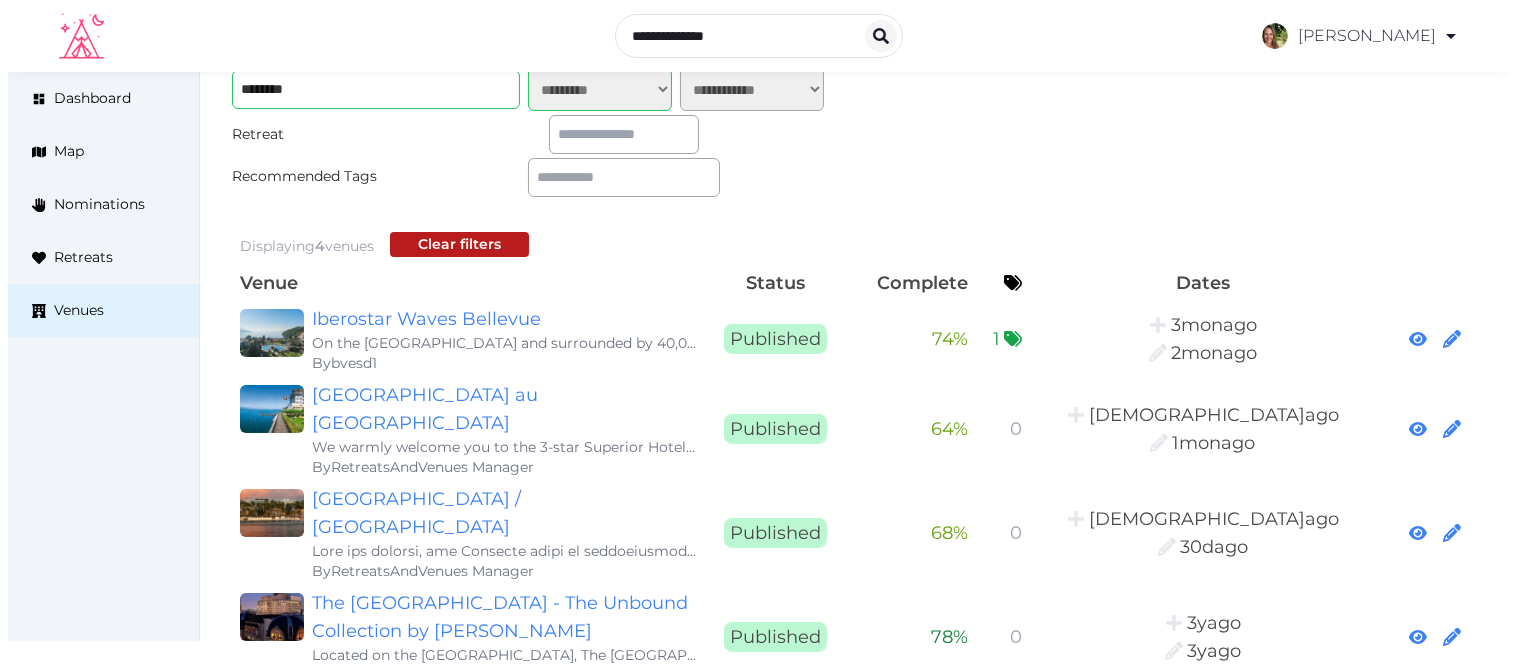 scroll, scrollTop: 0, scrollLeft: 0, axis: both 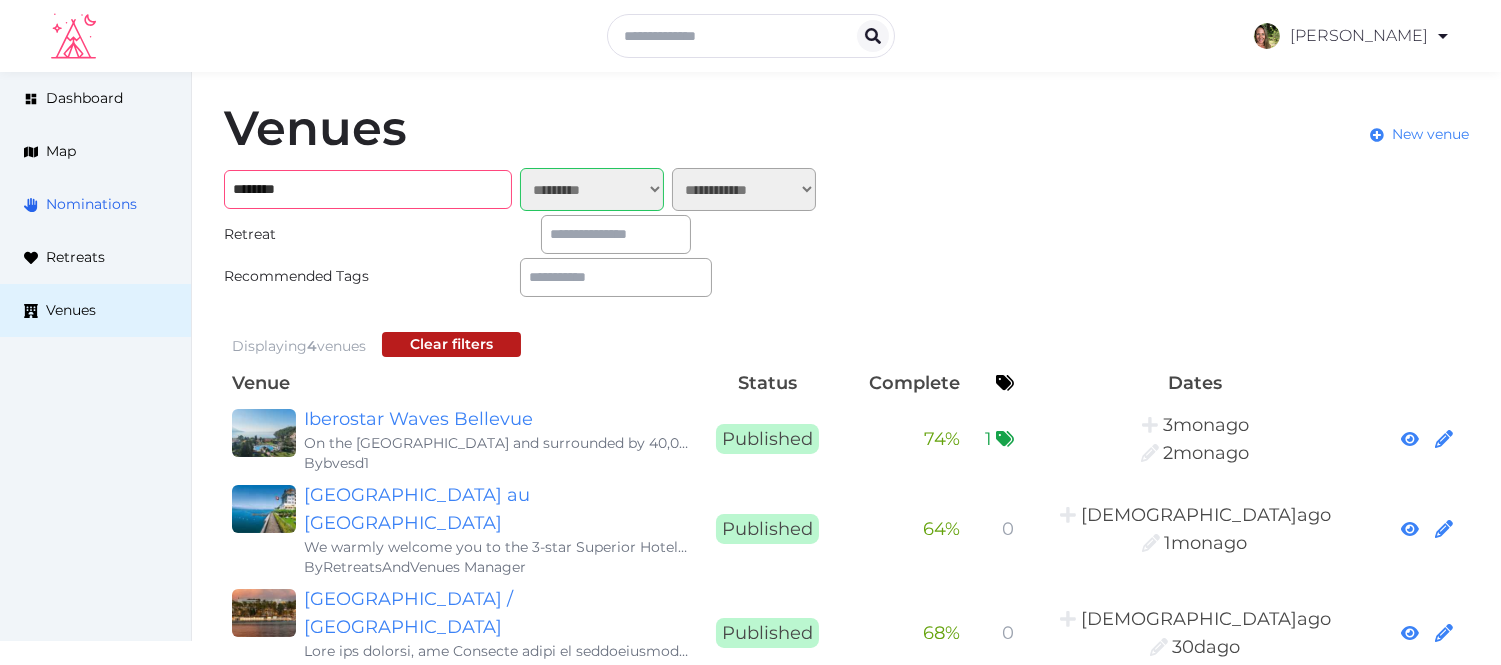 drag, startPoint x: 338, startPoint y: 202, endPoint x: 138, endPoint y: 213, distance: 200.30228 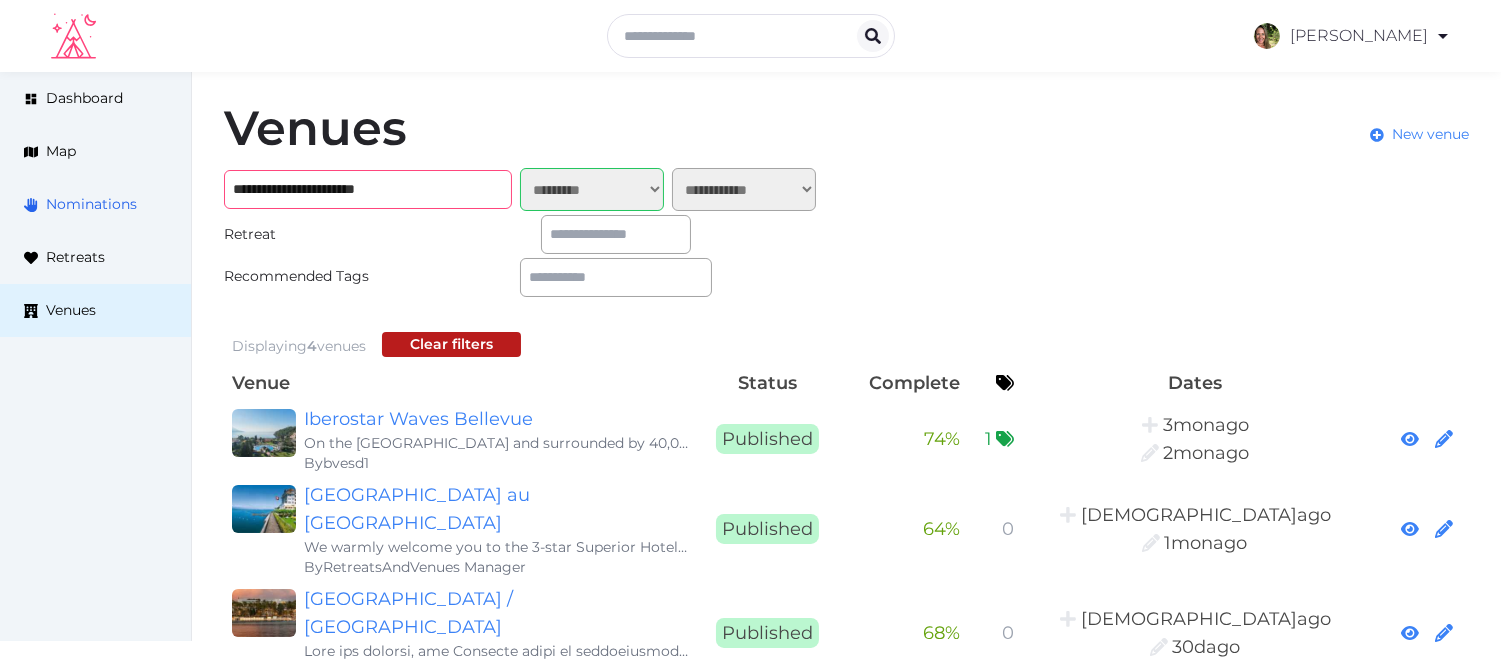 type on "**********" 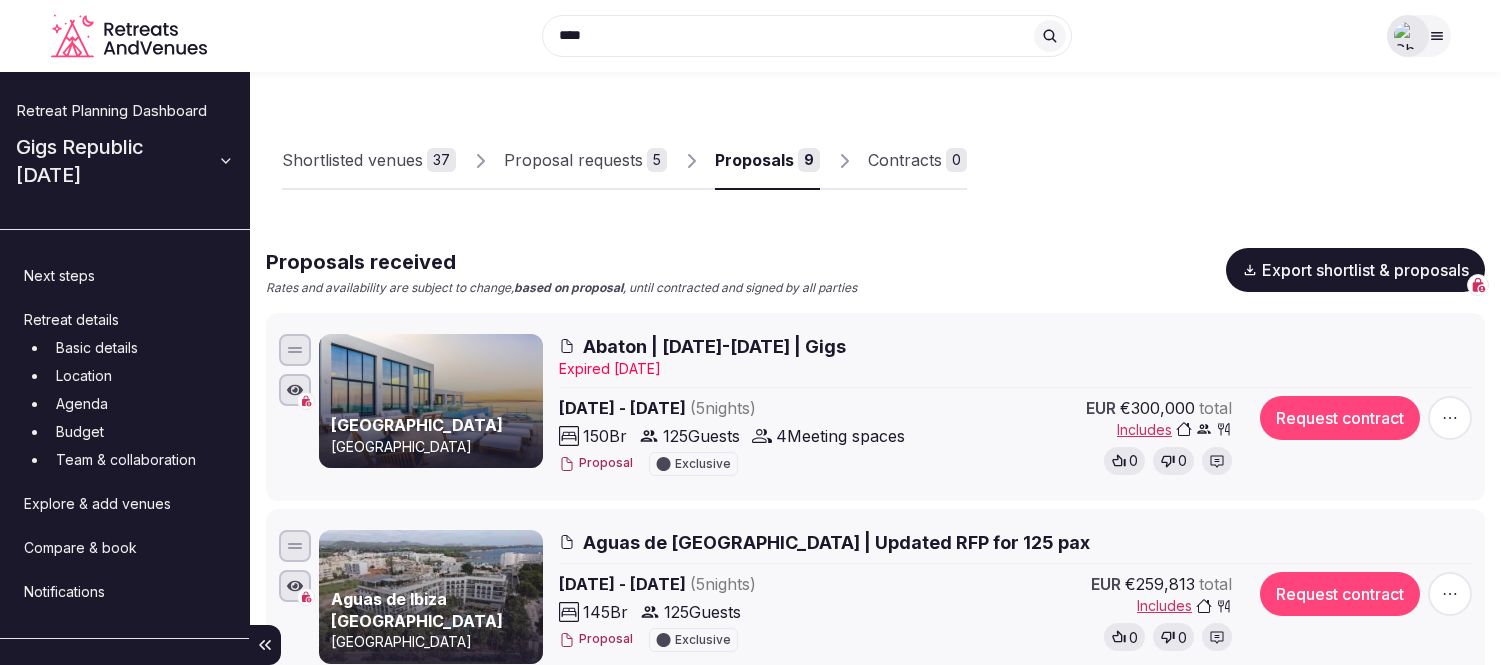 scroll, scrollTop: 0, scrollLeft: 0, axis: both 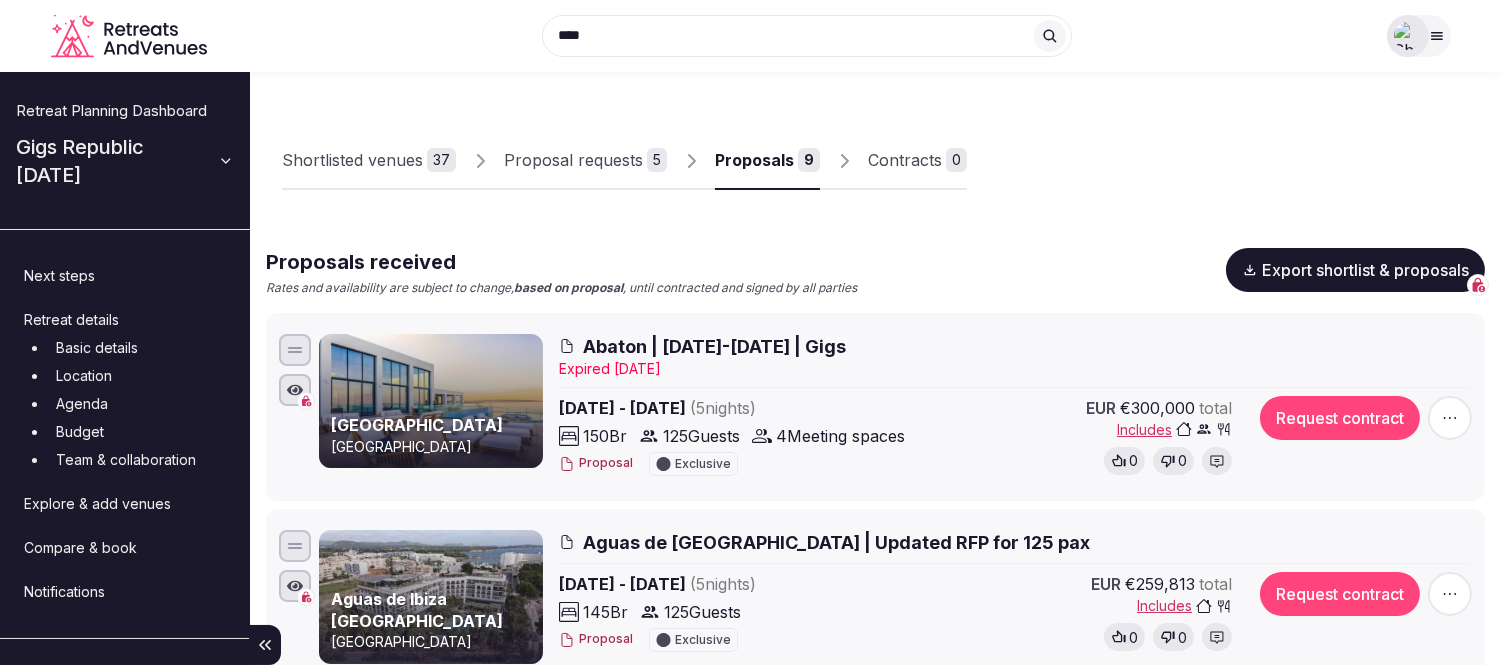 click at bounding box center (1408, 36) 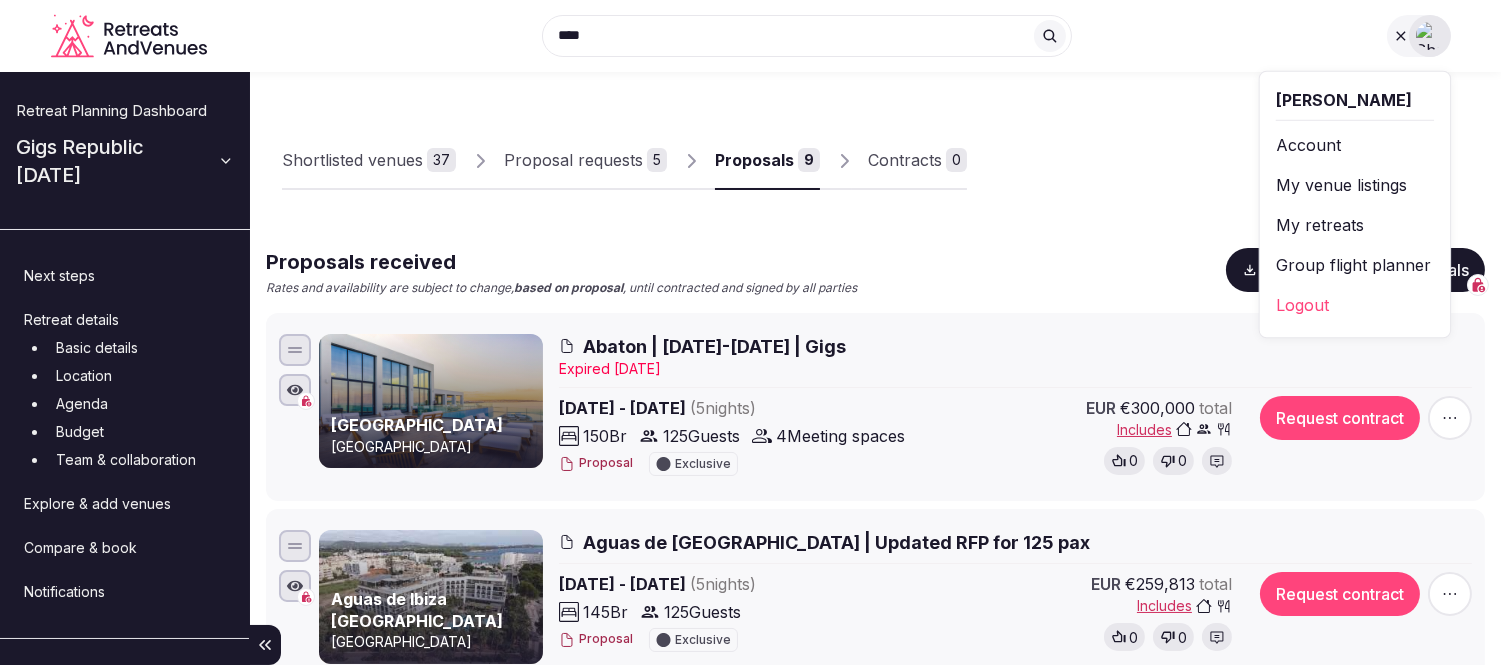 click on "My retreats" at bounding box center [1354, 225] 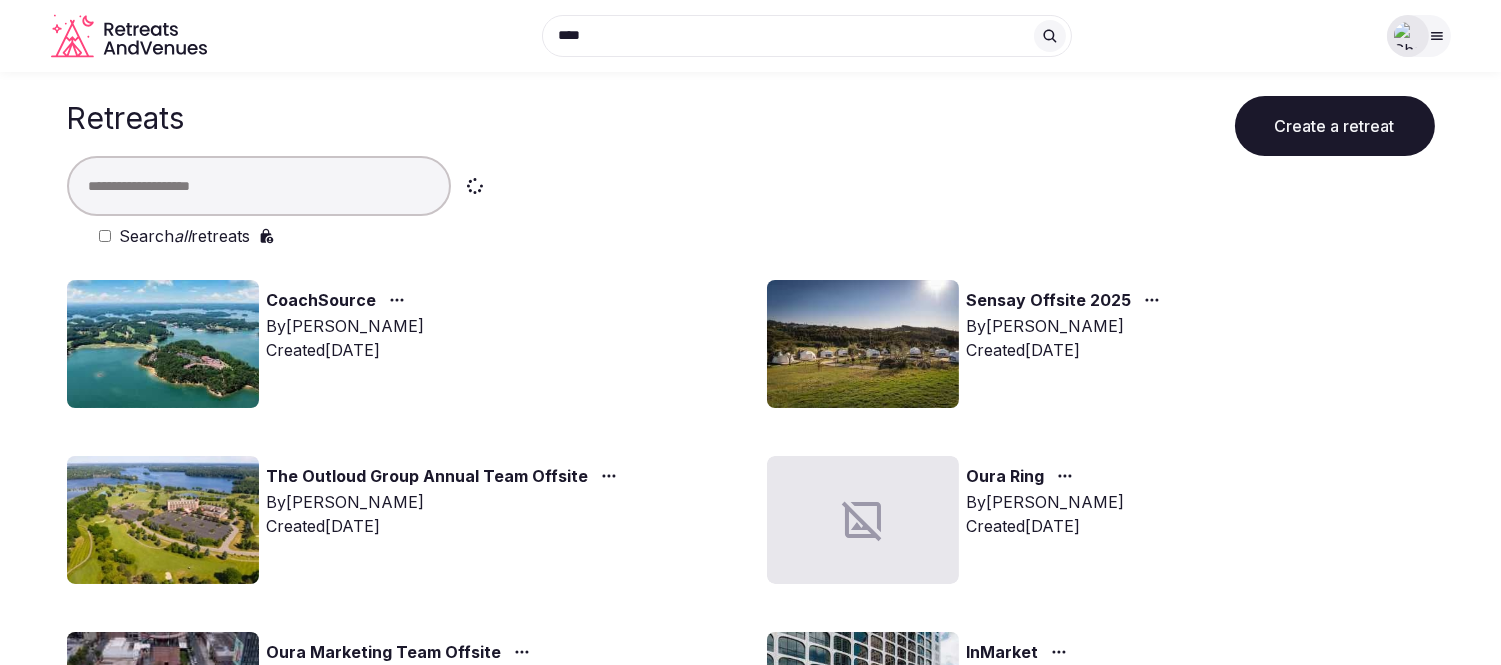 click at bounding box center [259, 186] 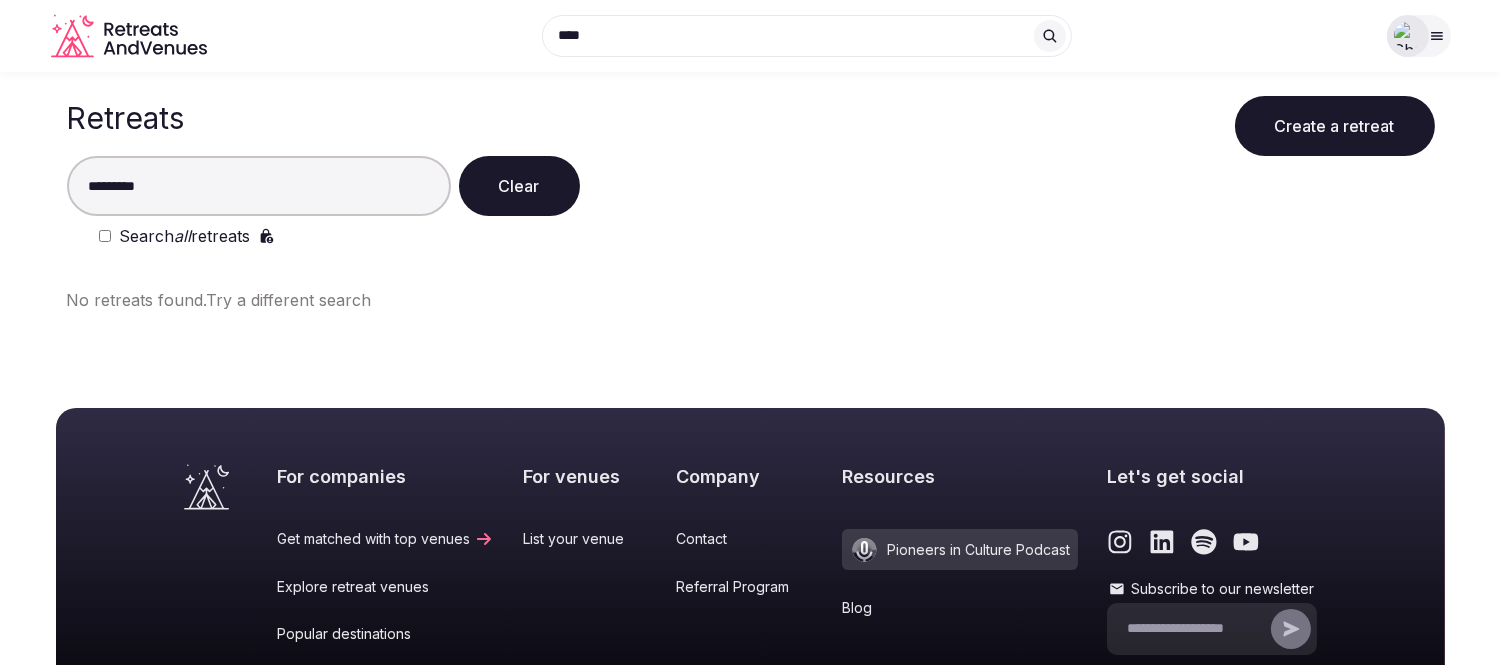 drag, startPoint x: 184, startPoint y: 170, endPoint x: -109, endPoint y: 170, distance: 293 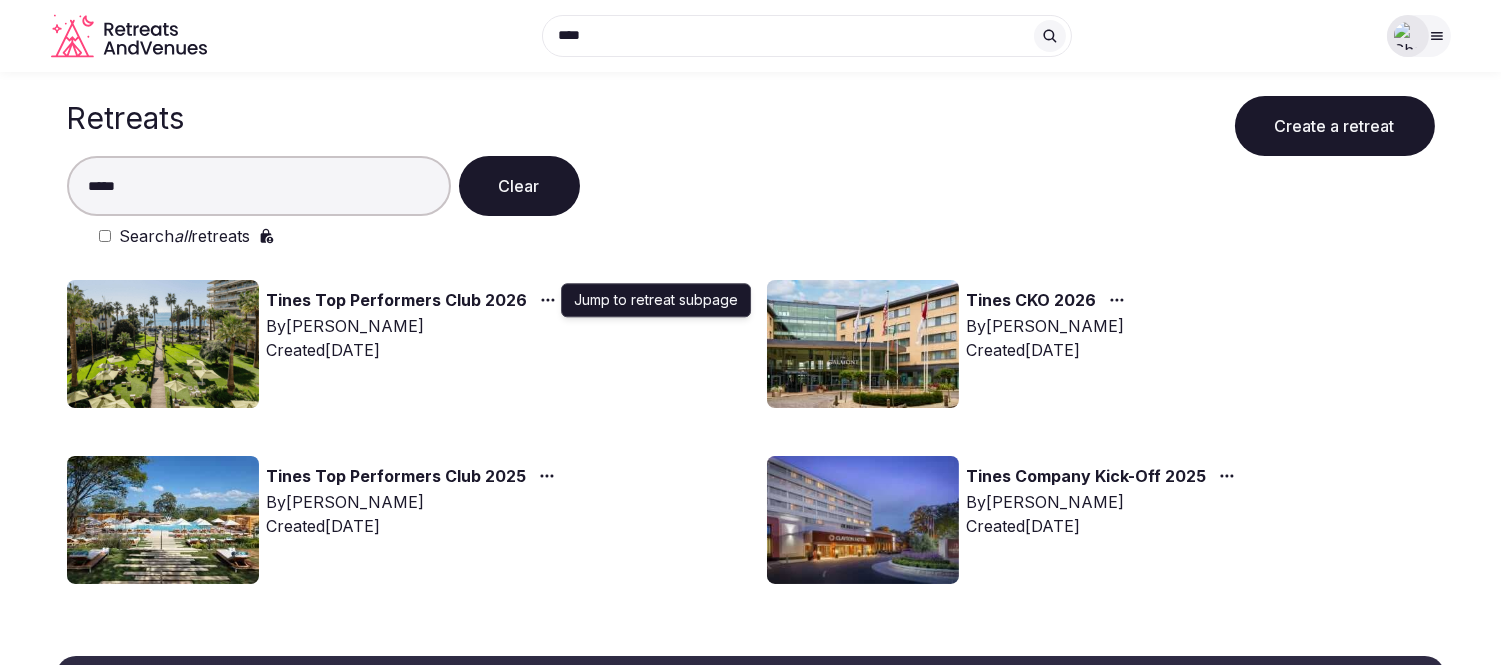 type on "*****" 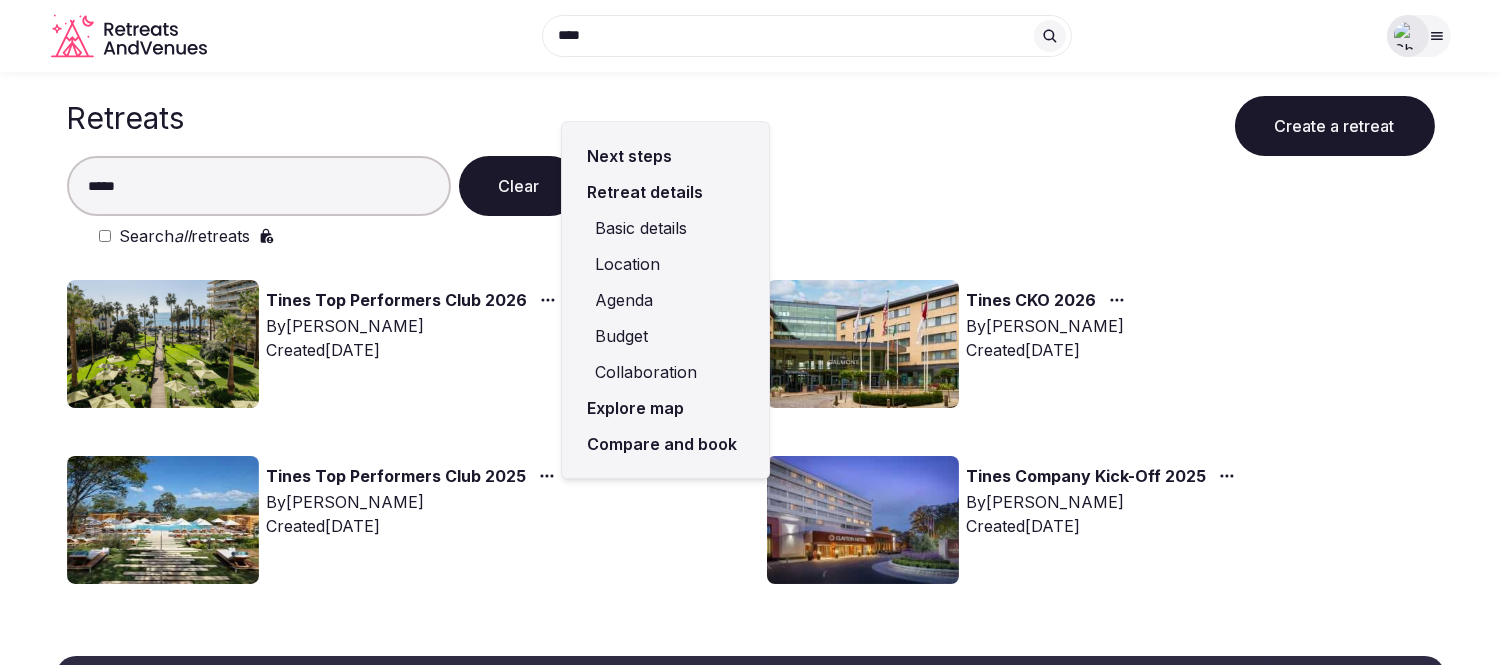 click on "Compare and book" at bounding box center [665, 444] 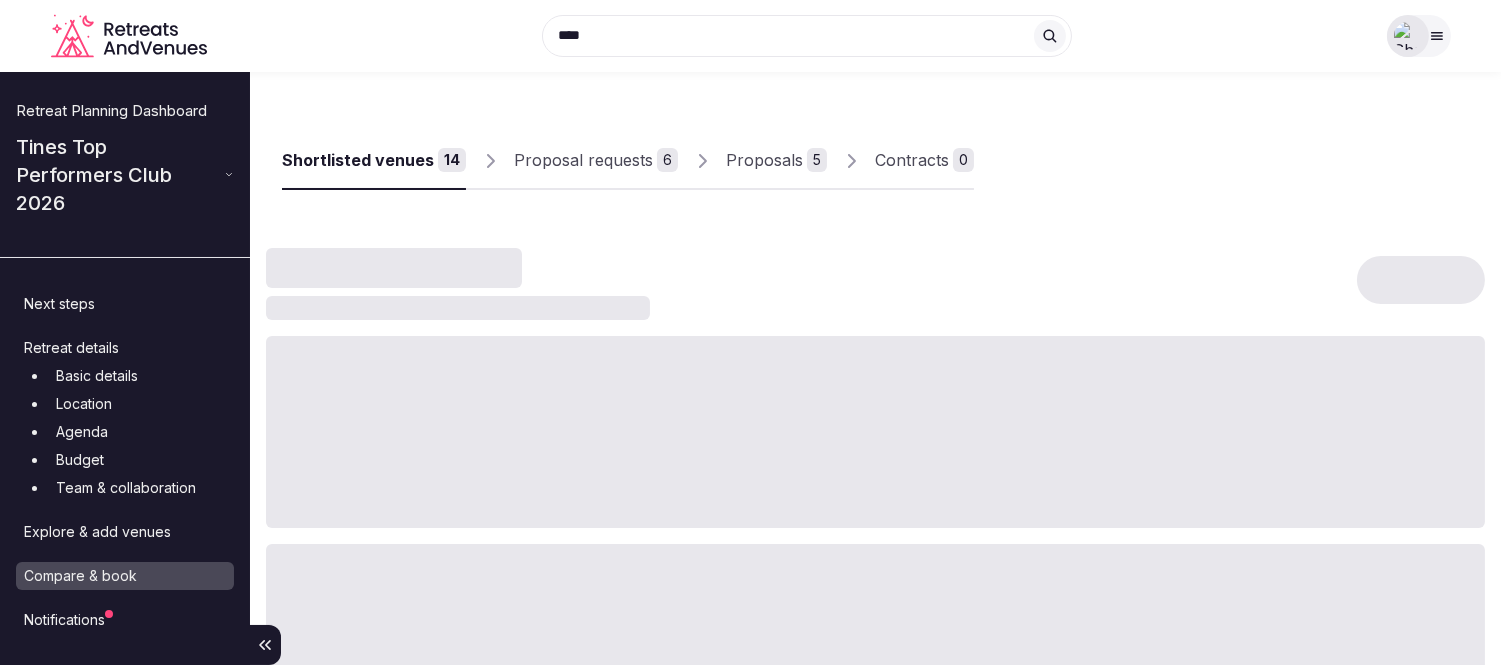 click on "Proposal requests" at bounding box center [583, 160] 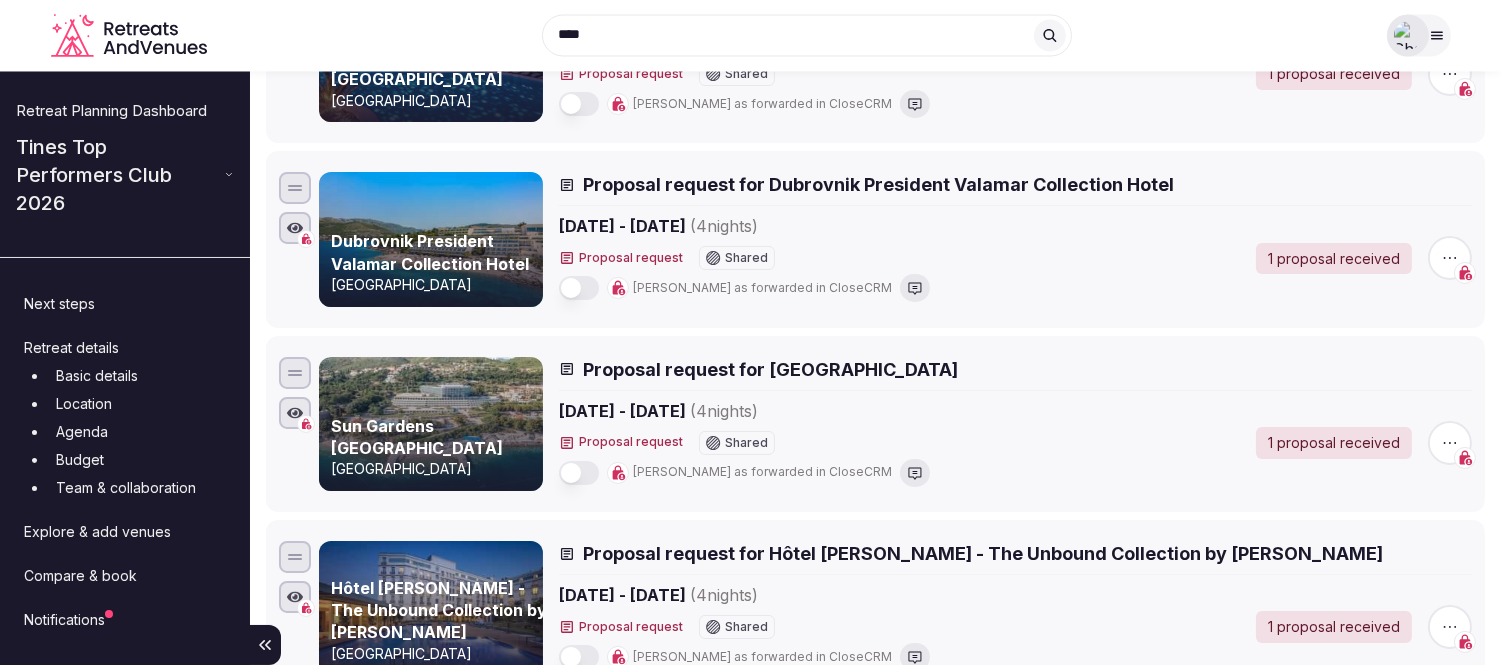 scroll, scrollTop: 0, scrollLeft: 0, axis: both 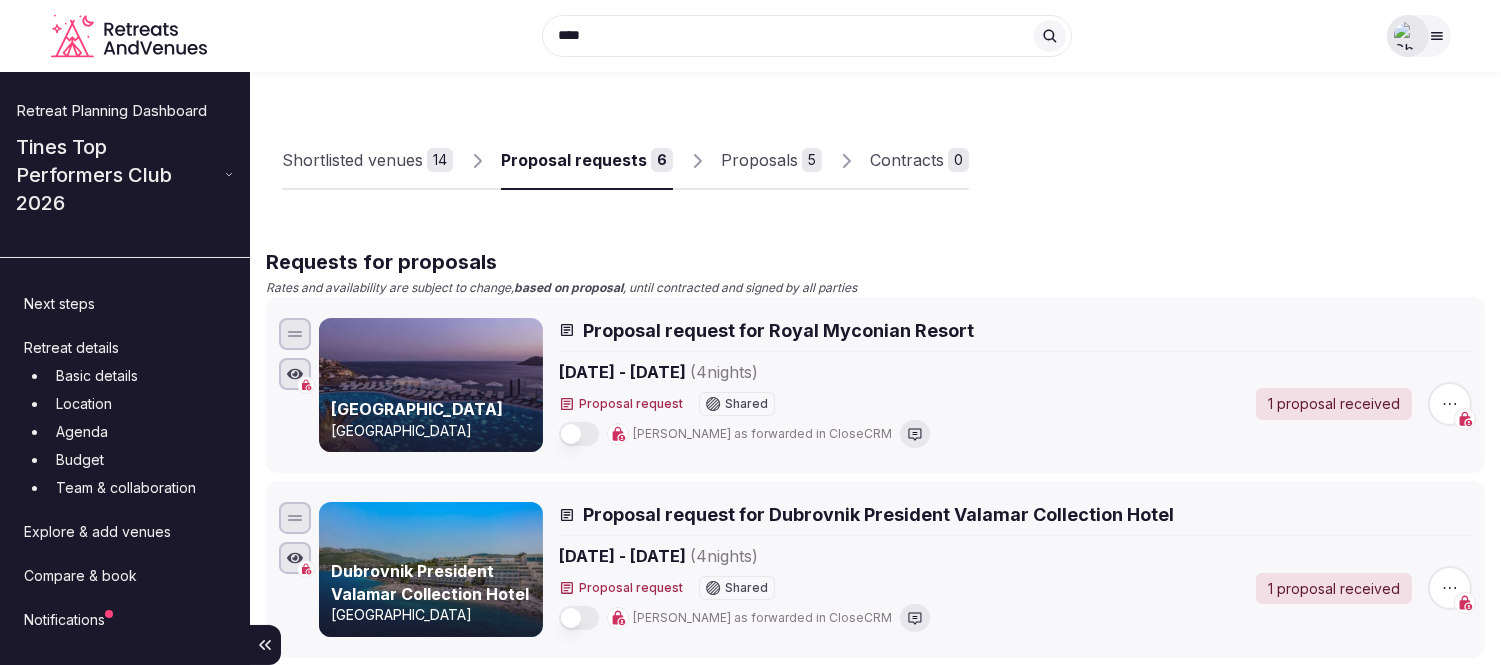 click on "Shortlisted venues 14" at bounding box center [367, 161] 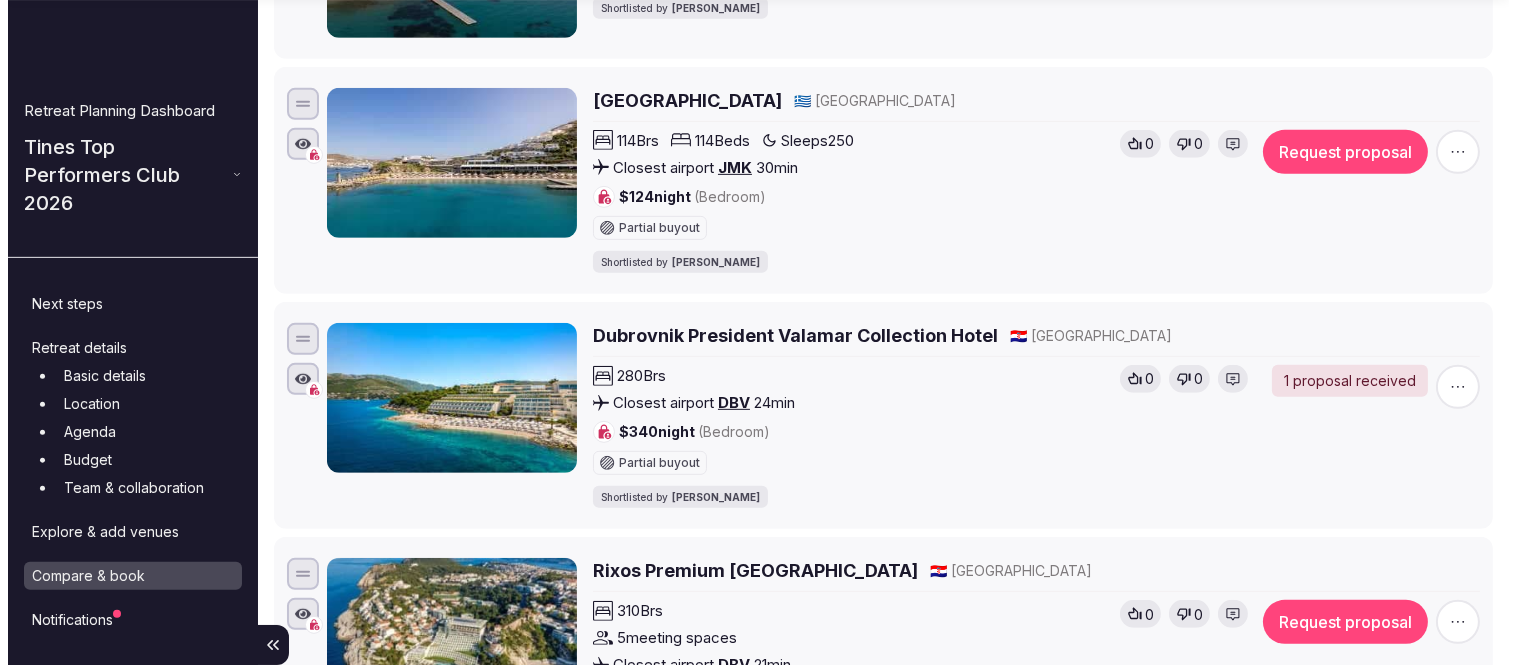 scroll, scrollTop: 2000, scrollLeft: 0, axis: vertical 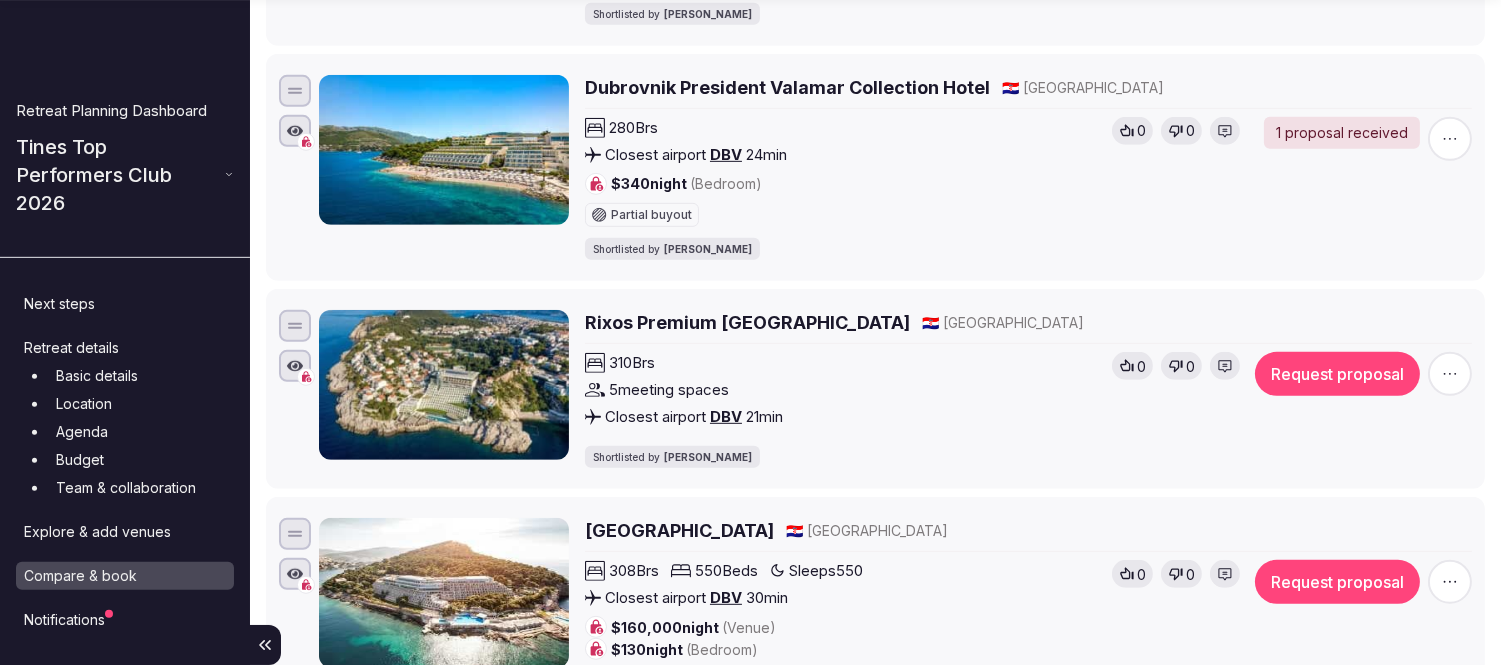 click on "Request proposal" at bounding box center (1337, 374) 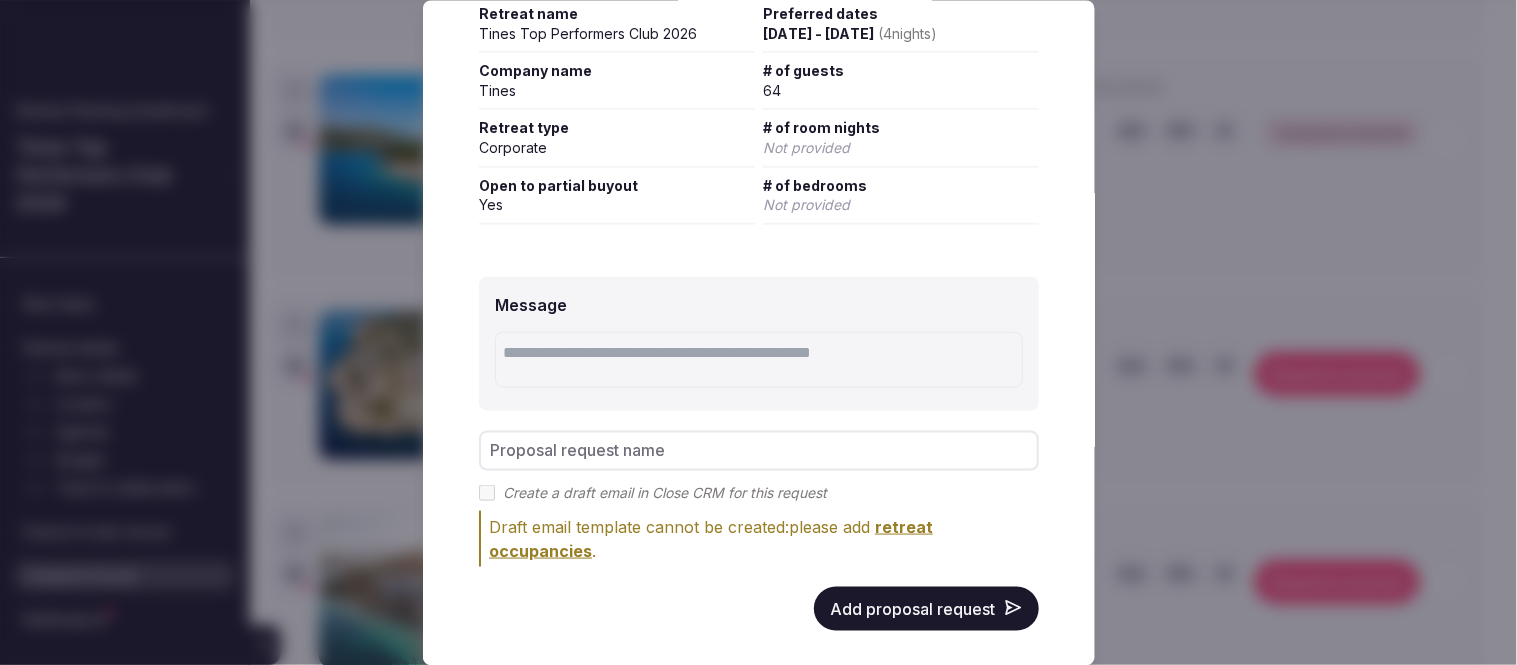 scroll, scrollTop: 333, scrollLeft: 0, axis: vertical 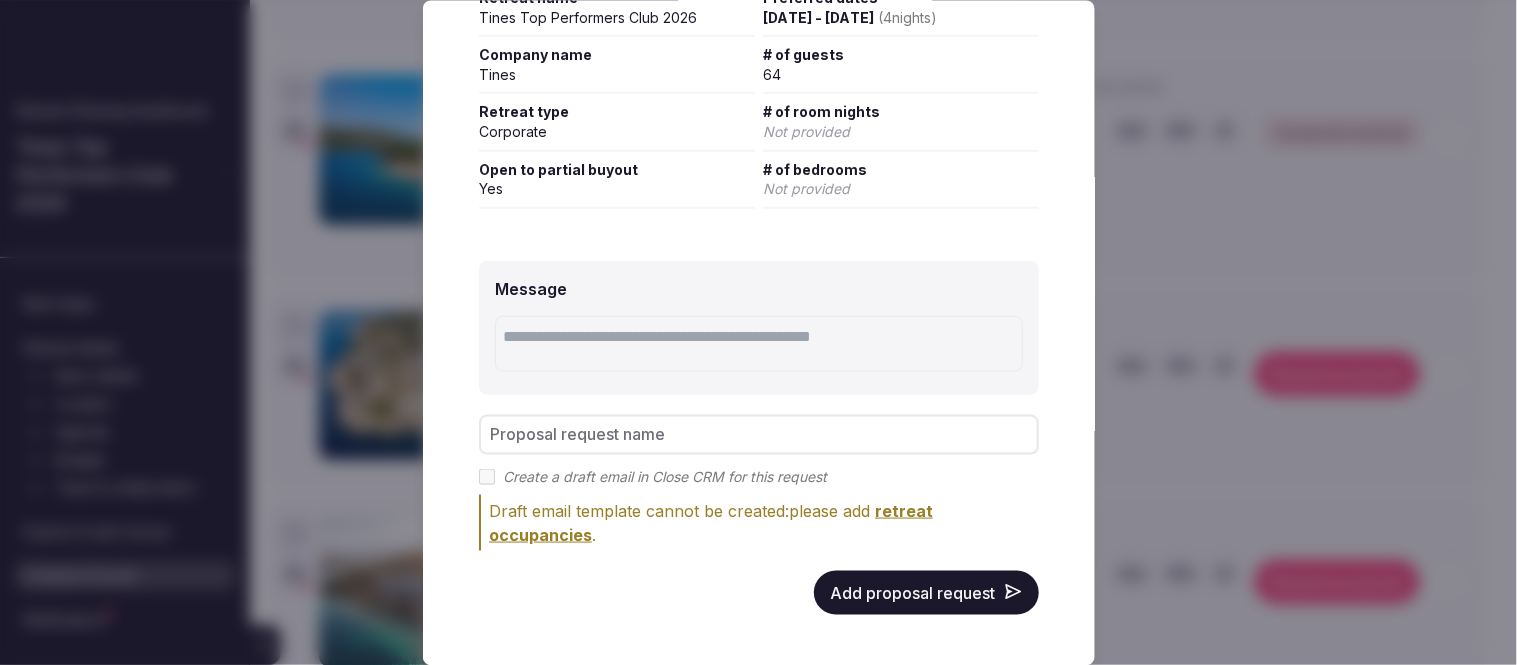 click on "Add proposal request" at bounding box center (926, 592) 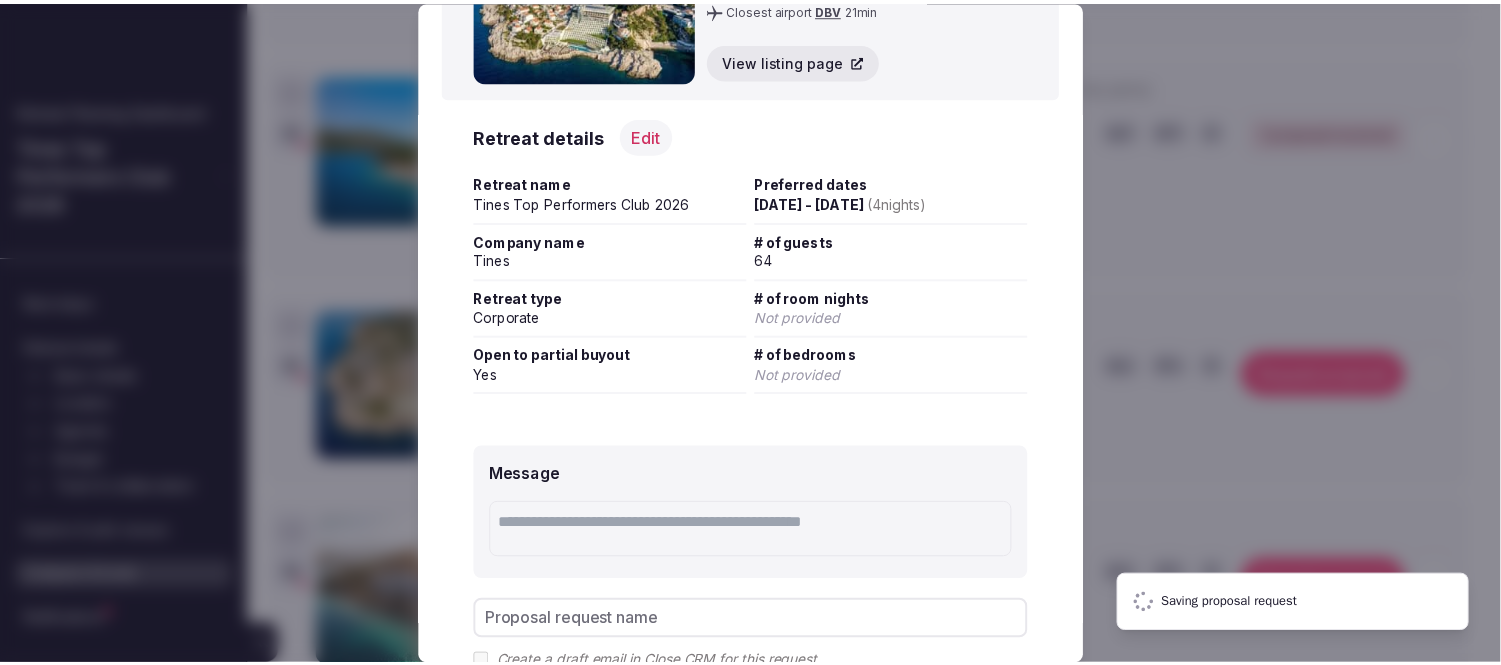scroll, scrollTop: 0, scrollLeft: 0, axis: both 